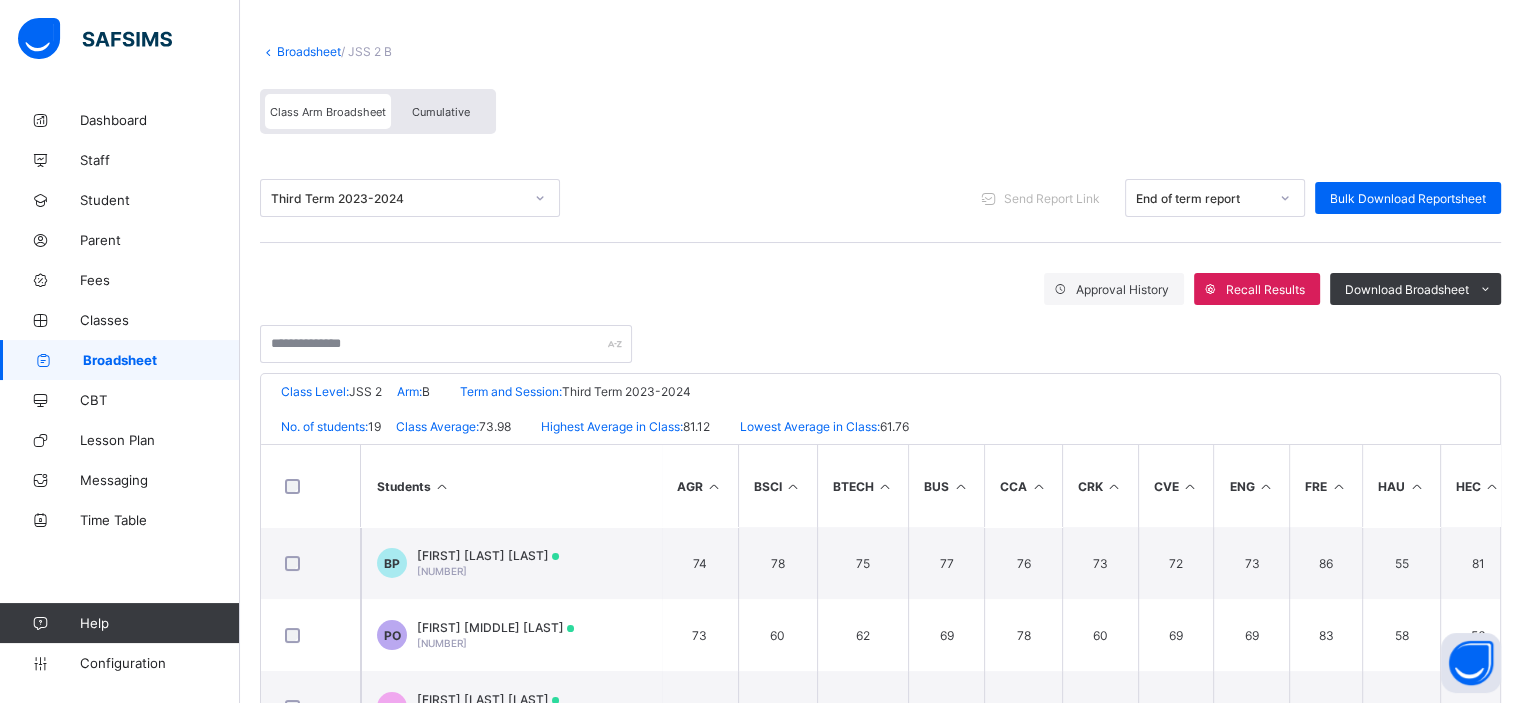scroll, scrollTop: 104, scrollLeft: 0, axis: vertical 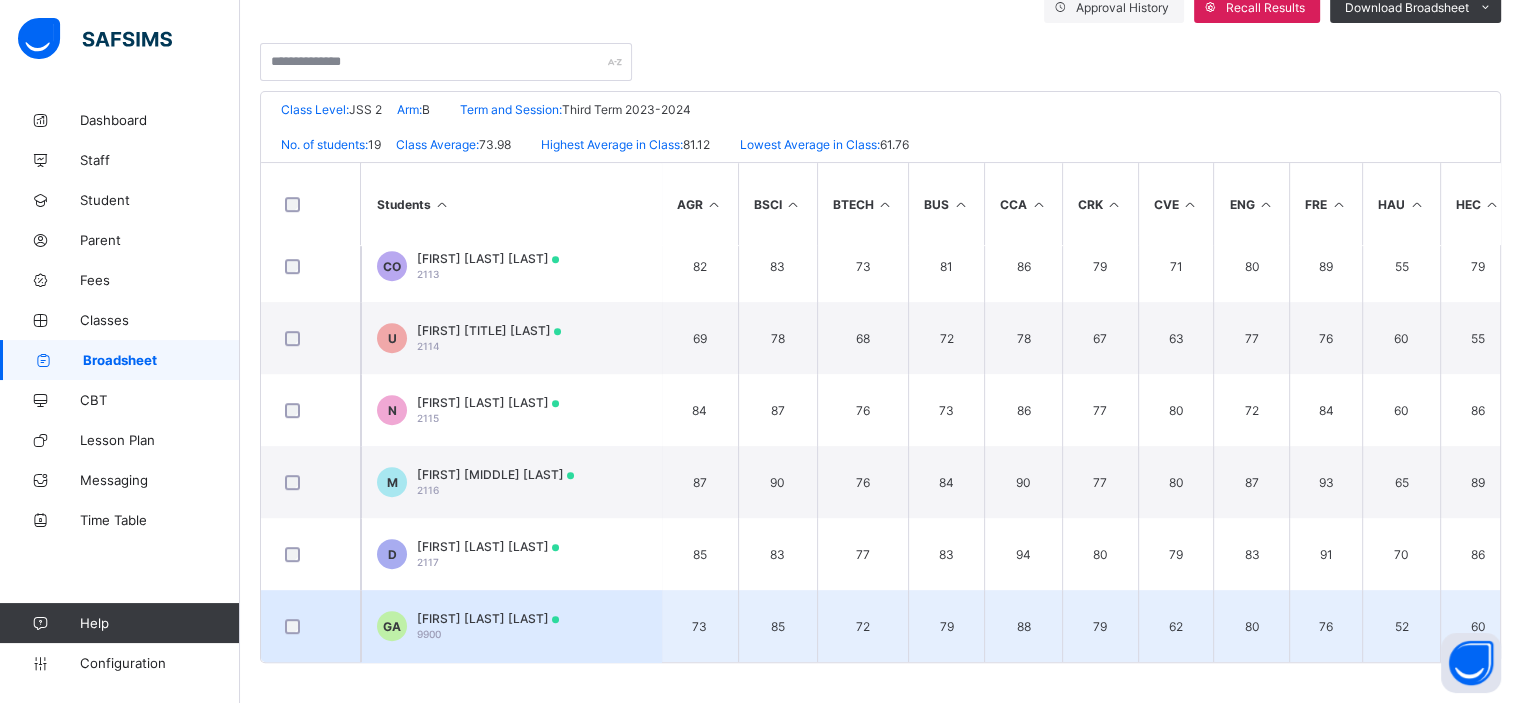 click on "GAIUS ACHIRGA ACHIRGA" at bounding box center (488, 618) 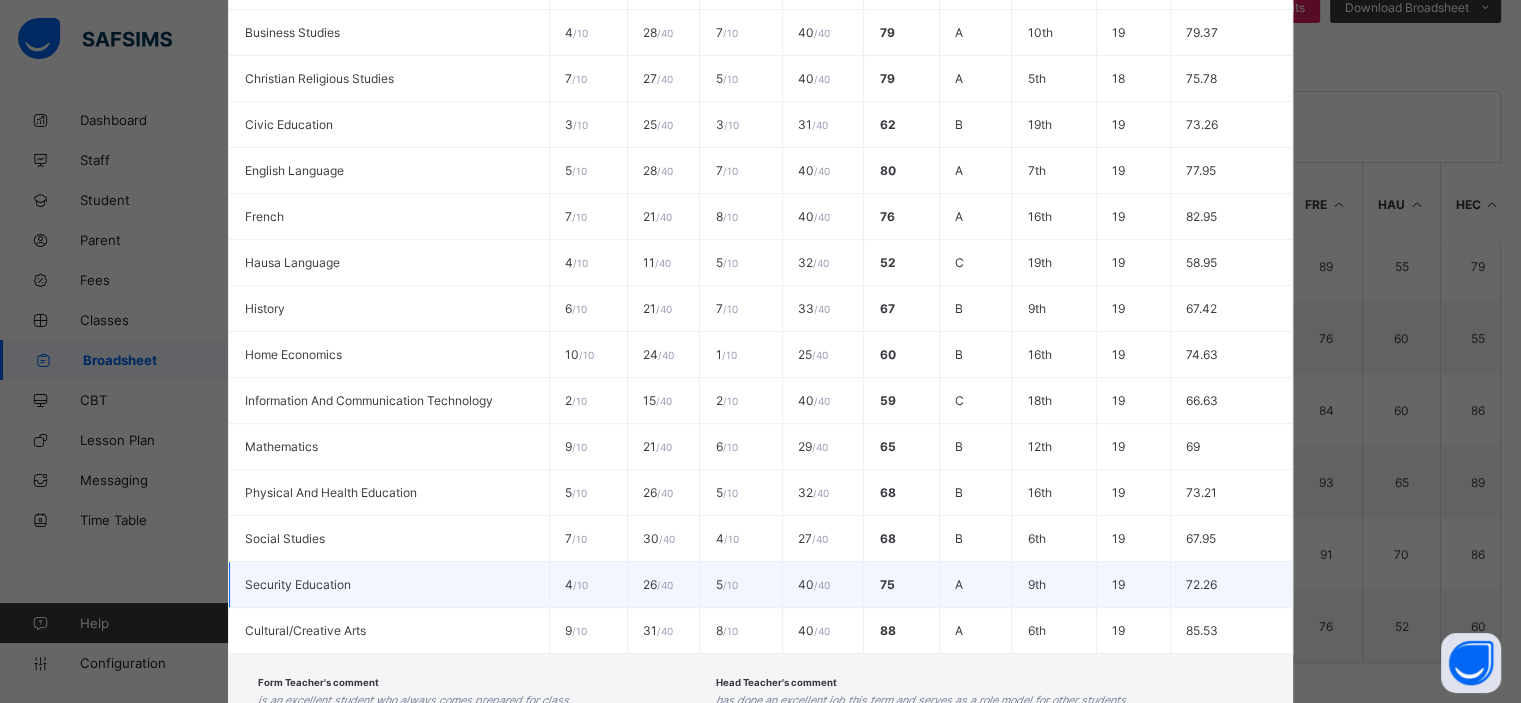 scroll, scrollTop: 755, scrollLeft: 0, axis: vertical 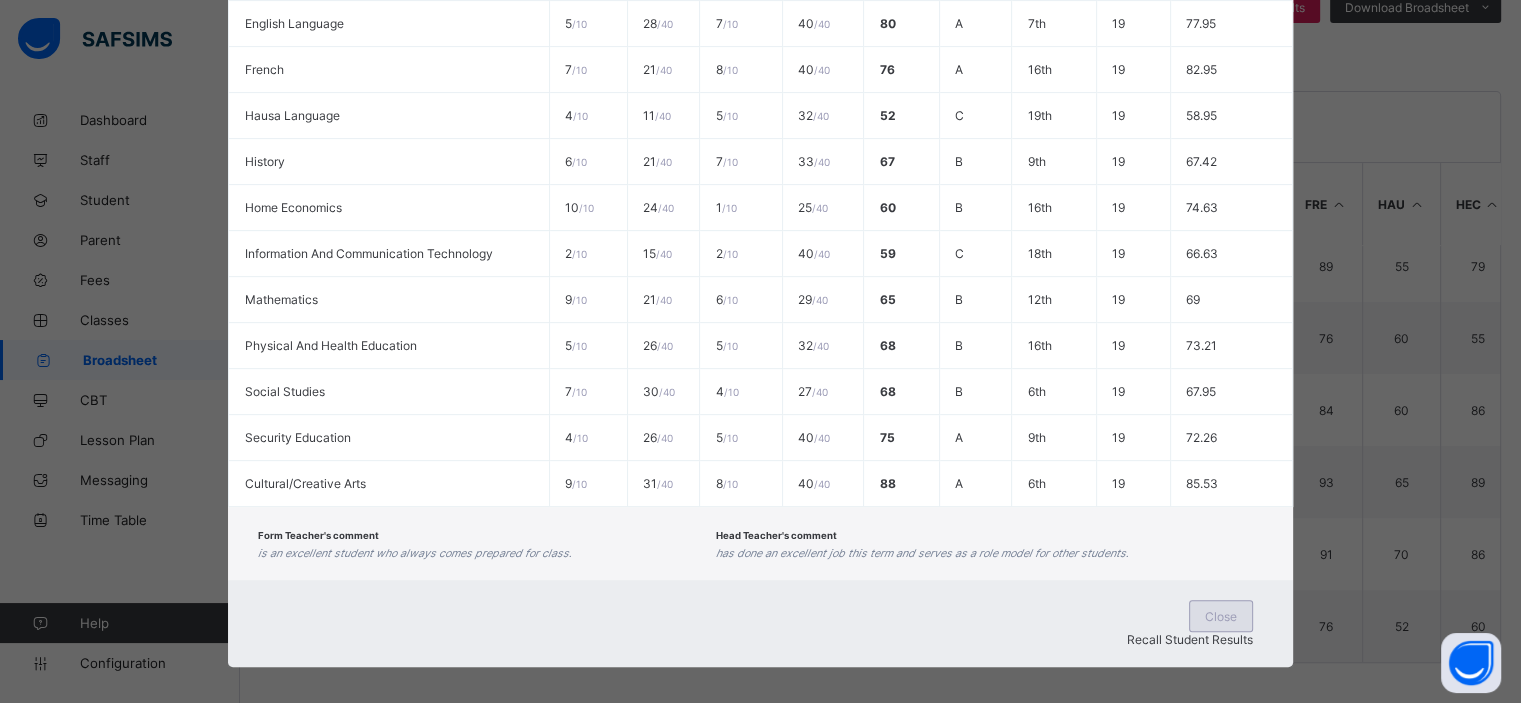 click on "Close" at bounding box center (1221, 616) 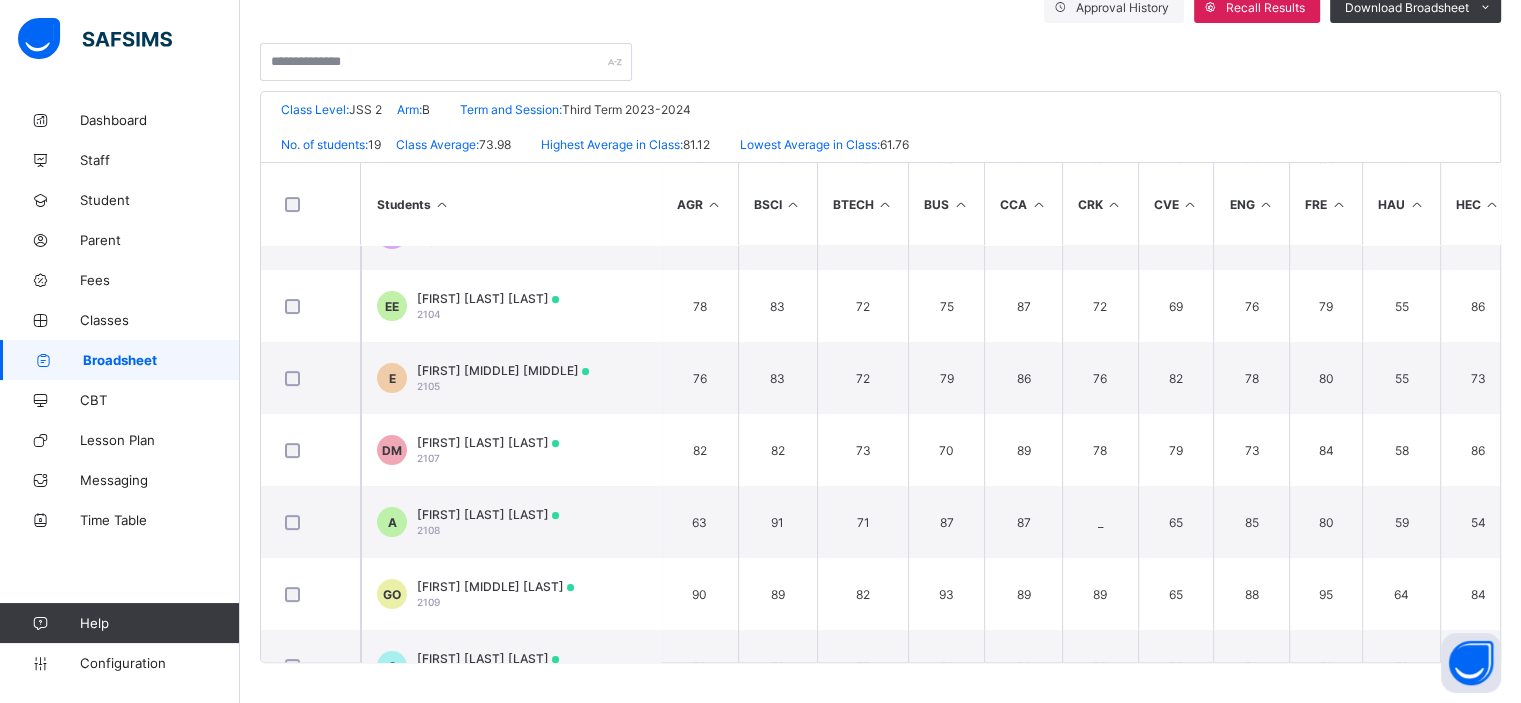 scroll, scrollTop: 0, scrollLeft: 0, axis: both 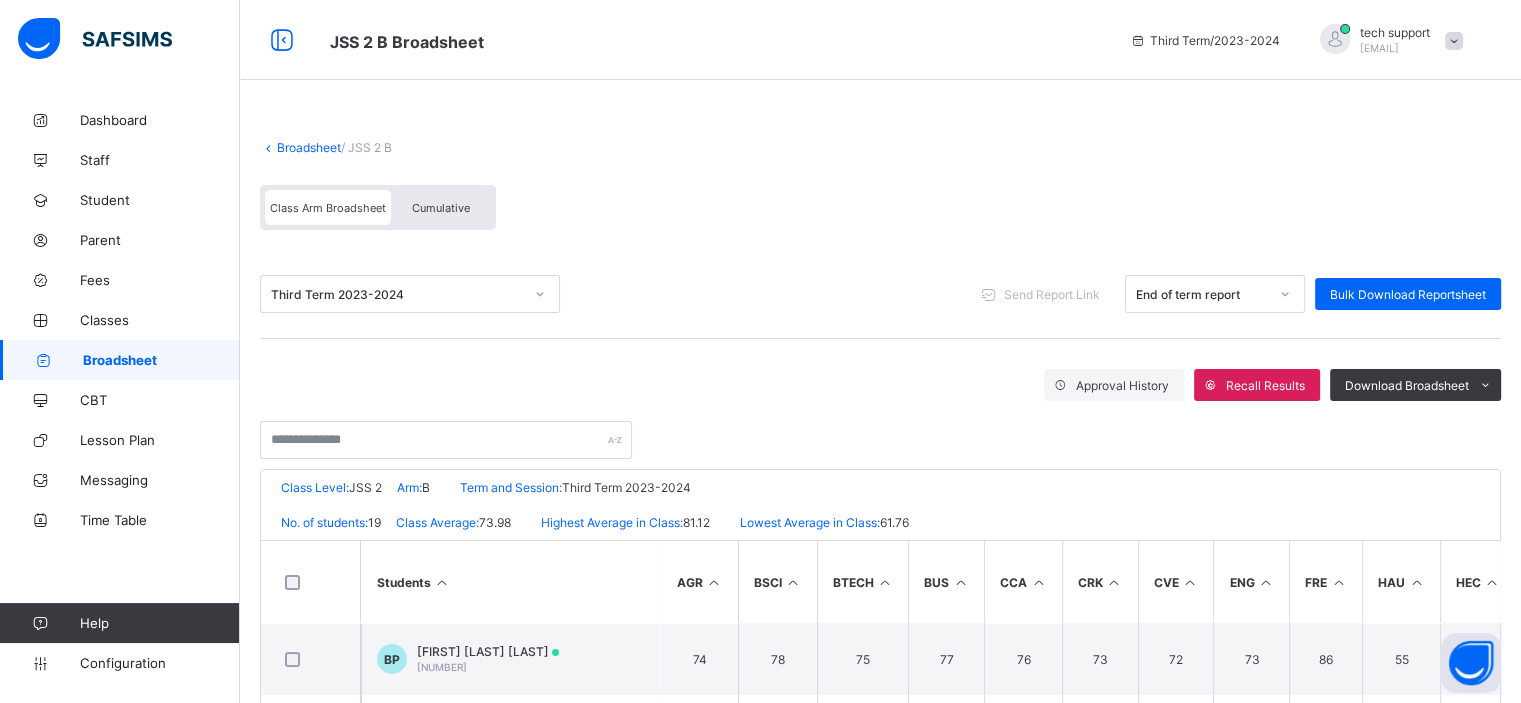 click on "Cumulative" at bounding box center [441, 208] 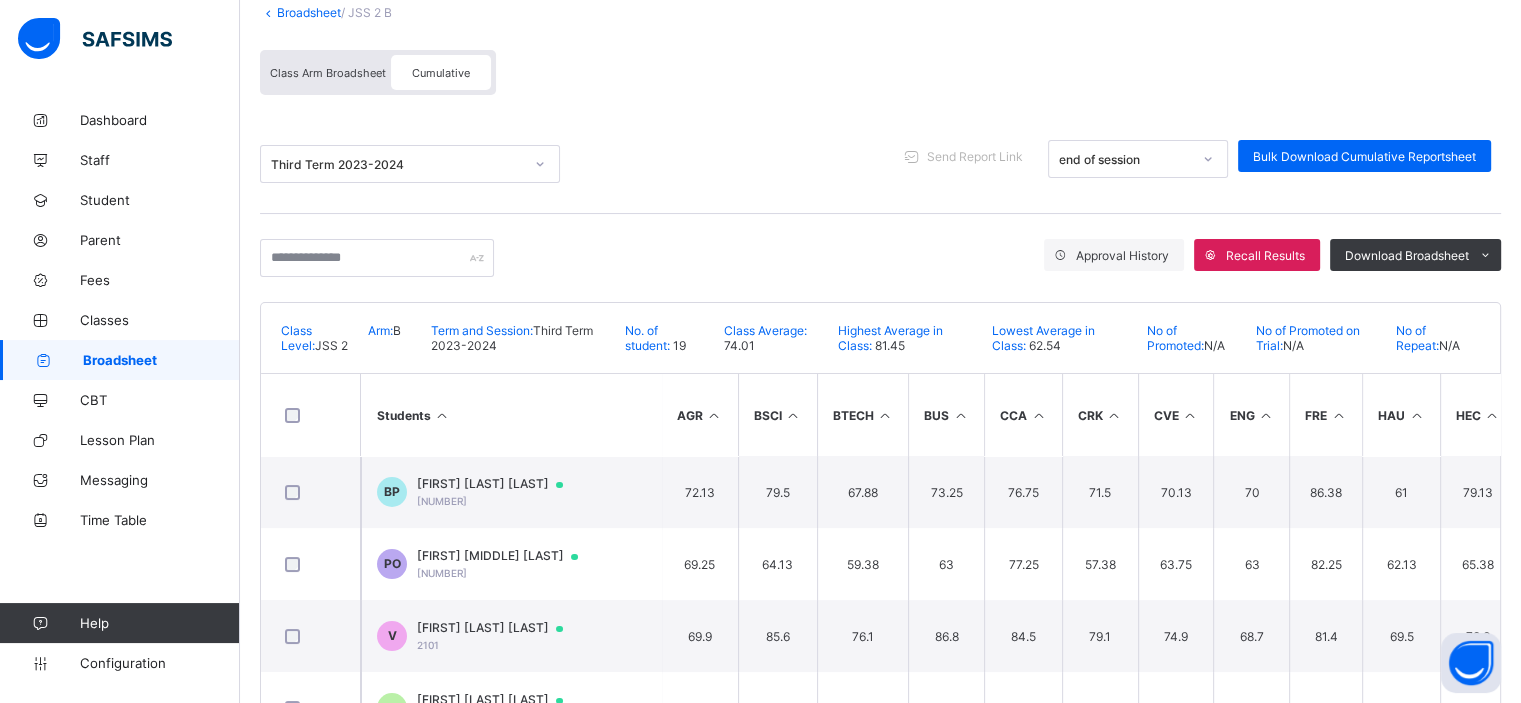 scroll, scrollTop: 138, scrollLeft: 0, axis: vertical 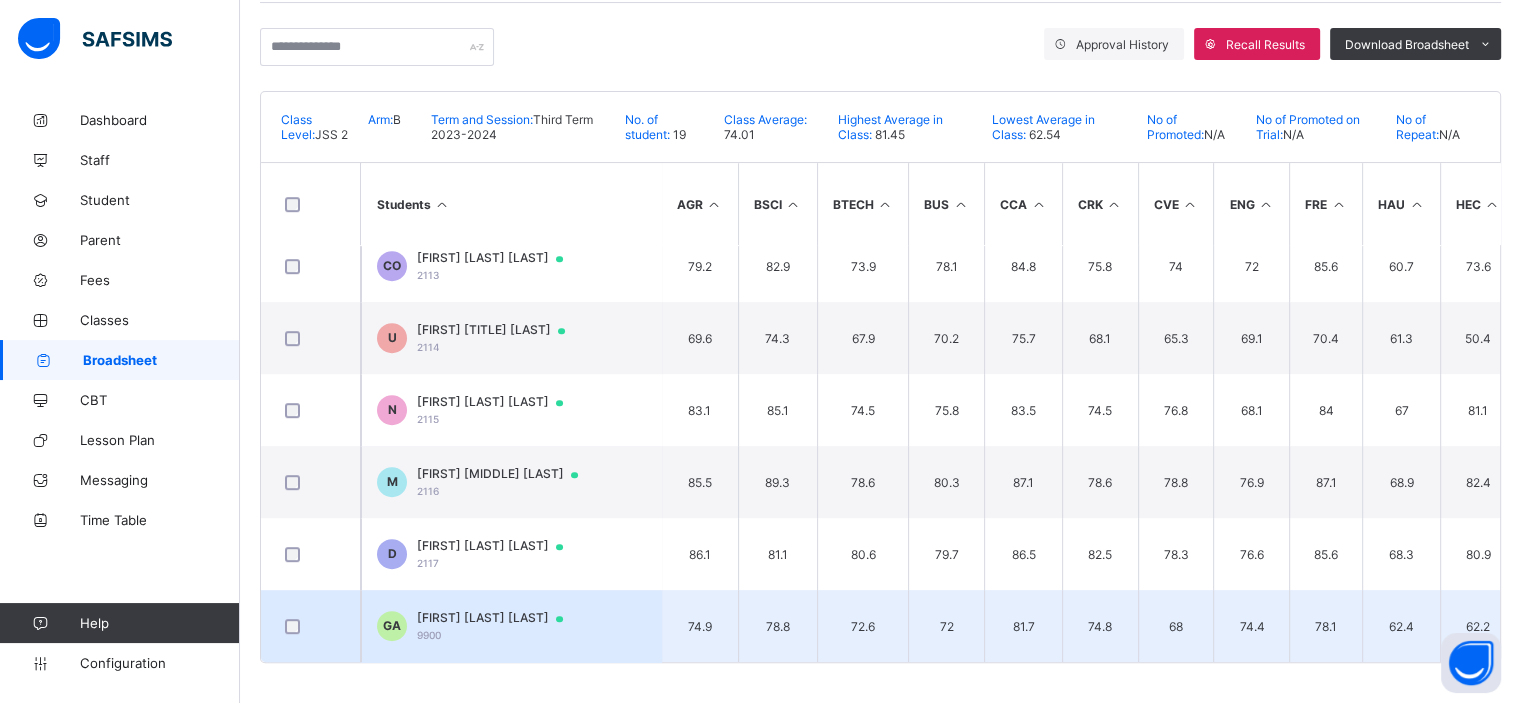 click on "GAIUS ACHIRGA ACHIRGA" at bounding box center [499, 618] 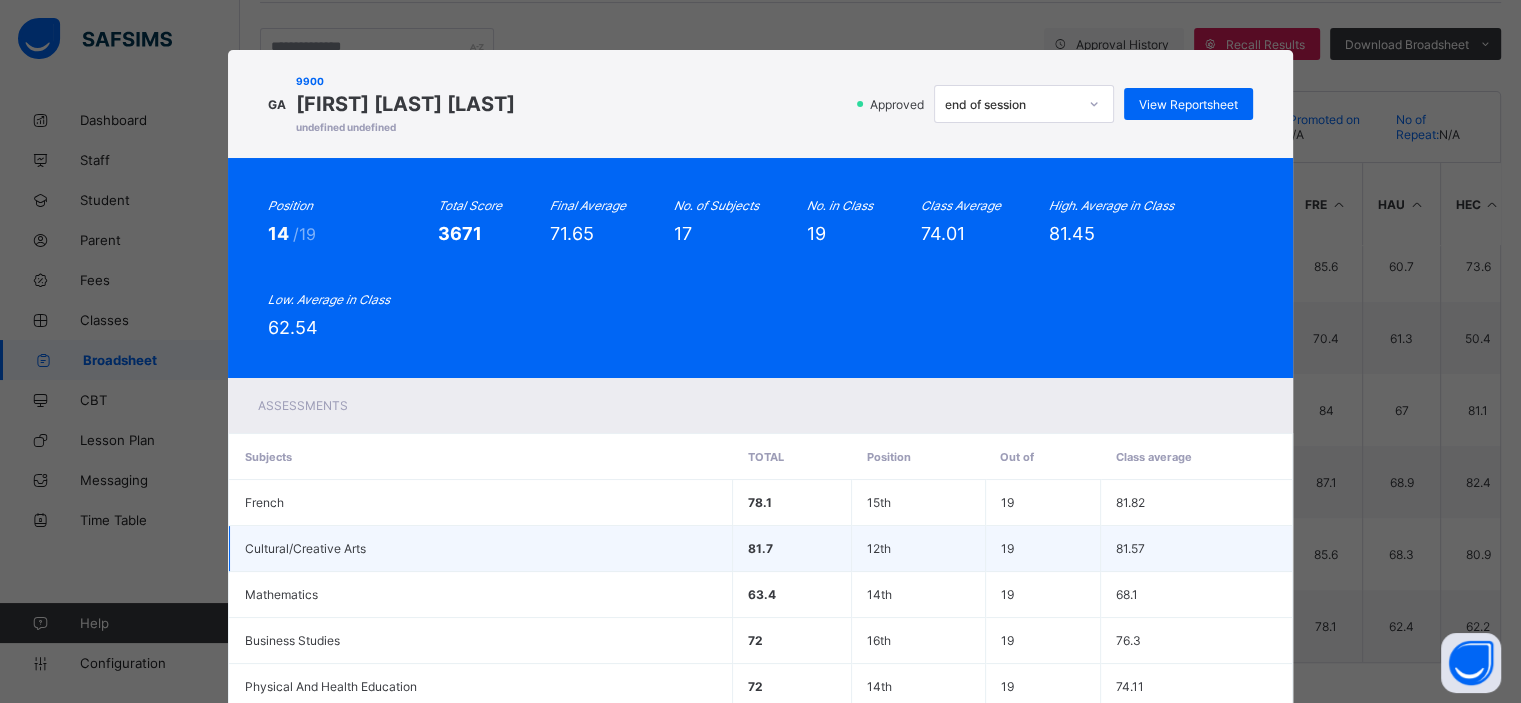 click on "Cultural/Creative Arts" at bounding box center (481, 549) 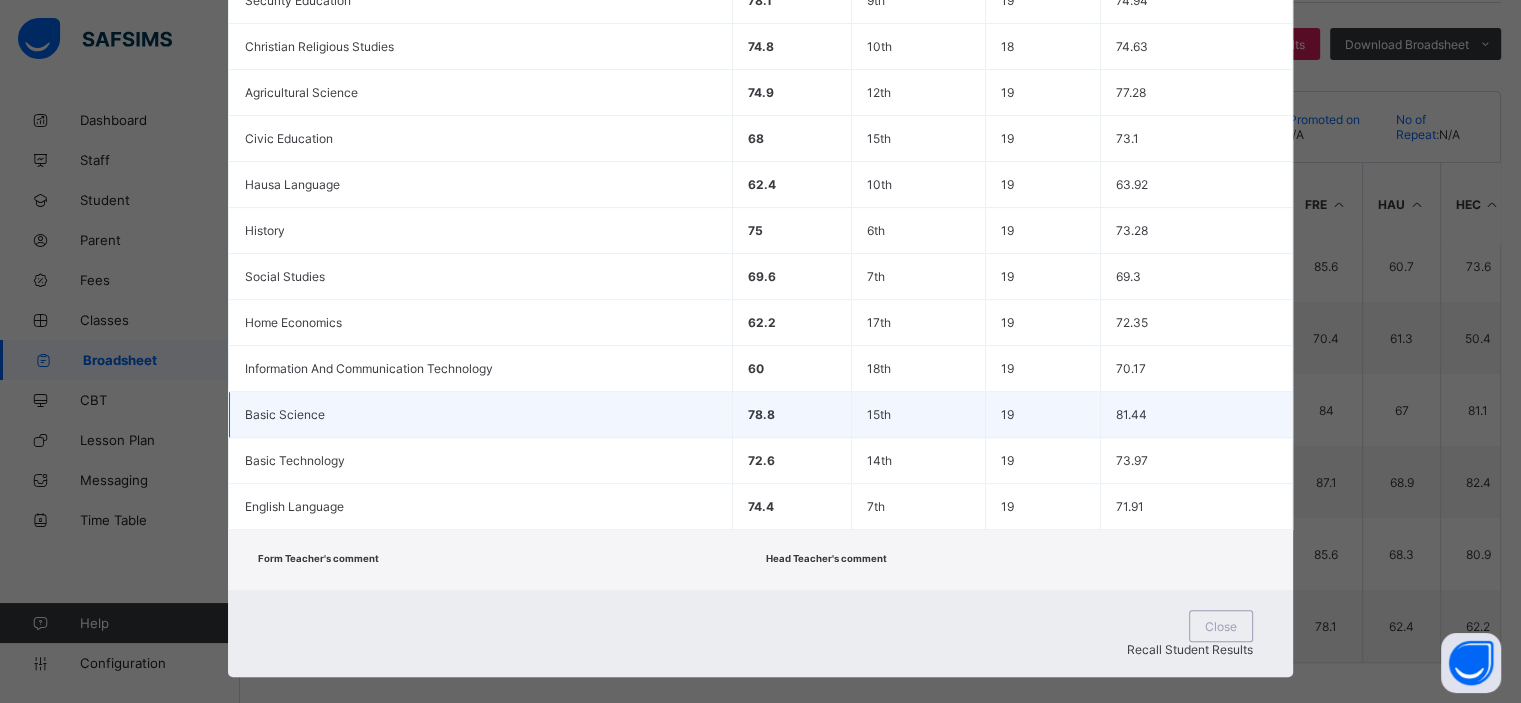 scroll, scrollTop: 742, scrollLeft: 0, axis: vertical 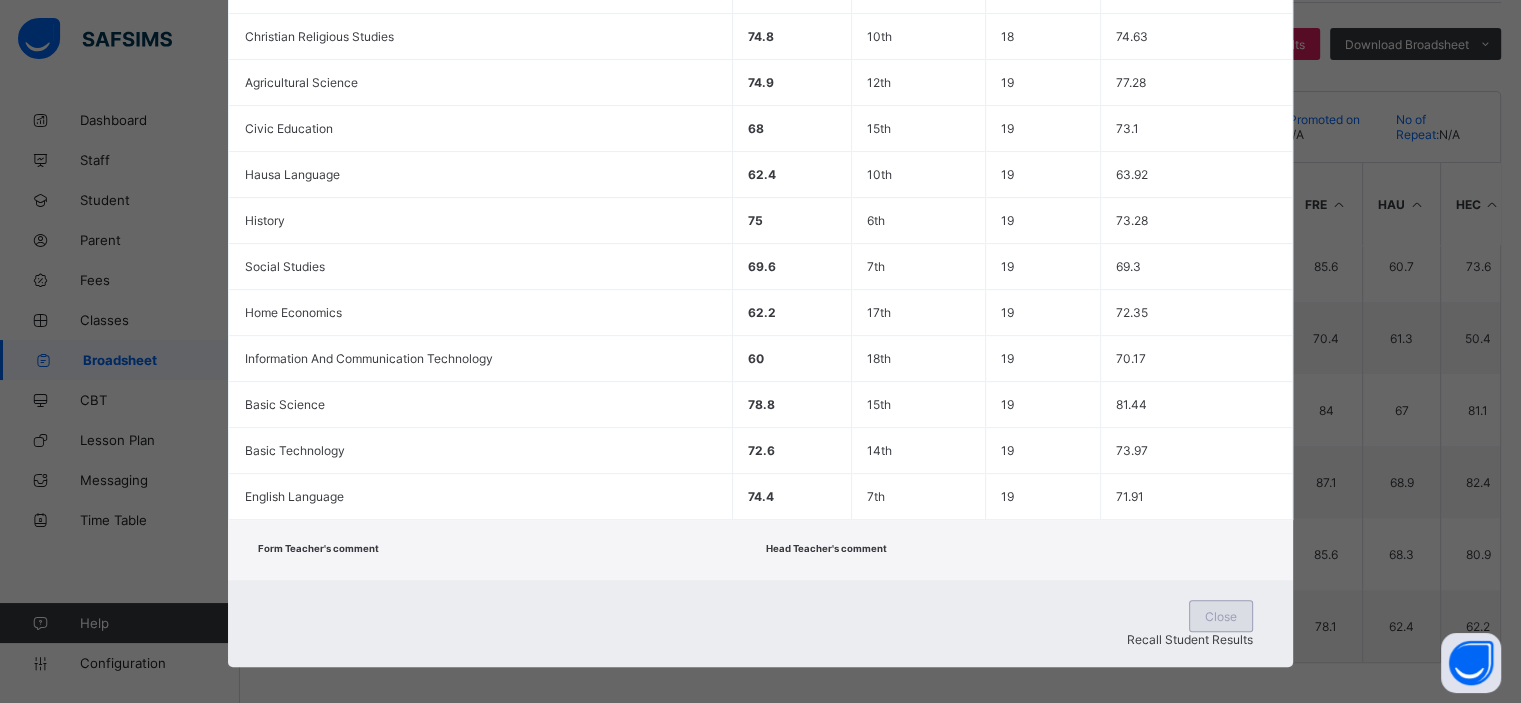 click on "Close" at bounding box center (1221, 616) 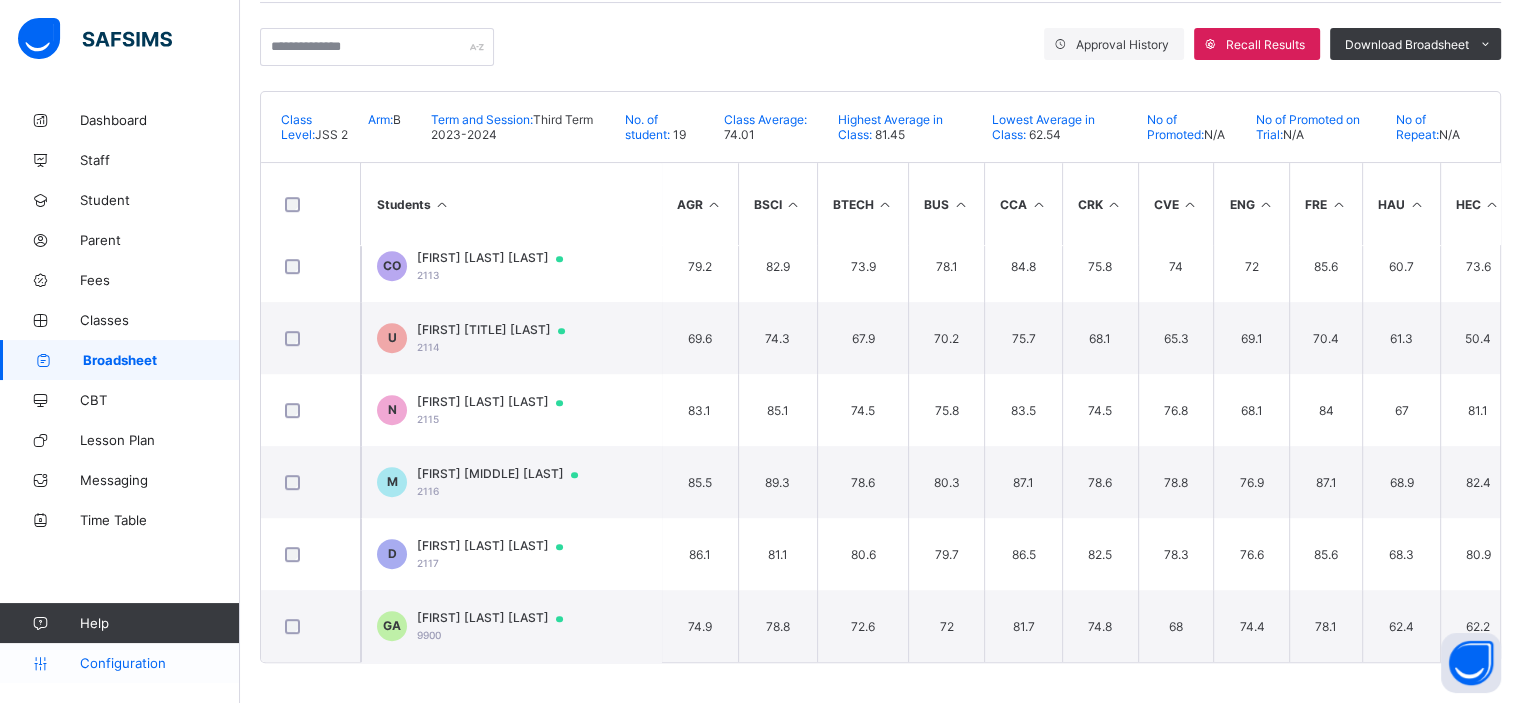 click on "Configuration" at bounding box center (159, 663) 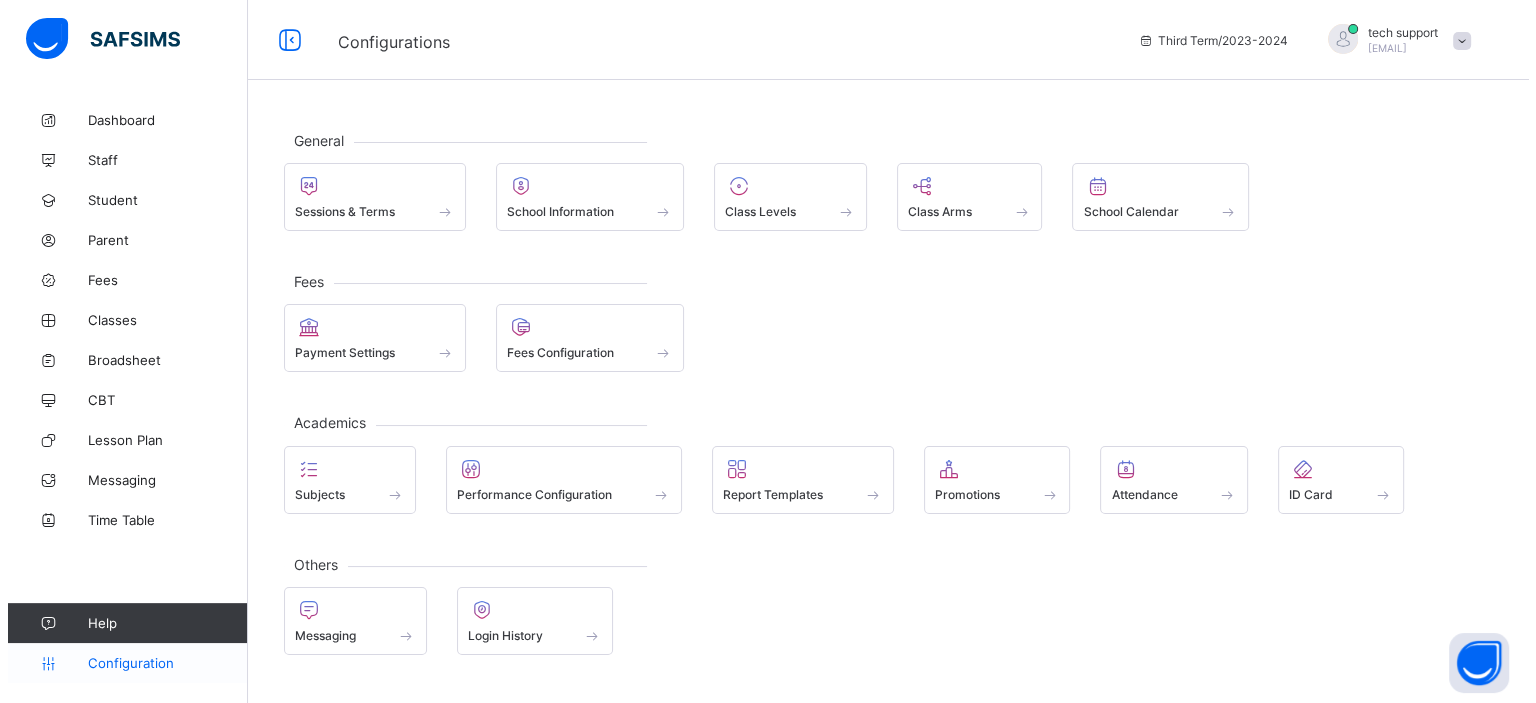 scroll, scrollTop: 0, scrollLeft: 0, axis: both 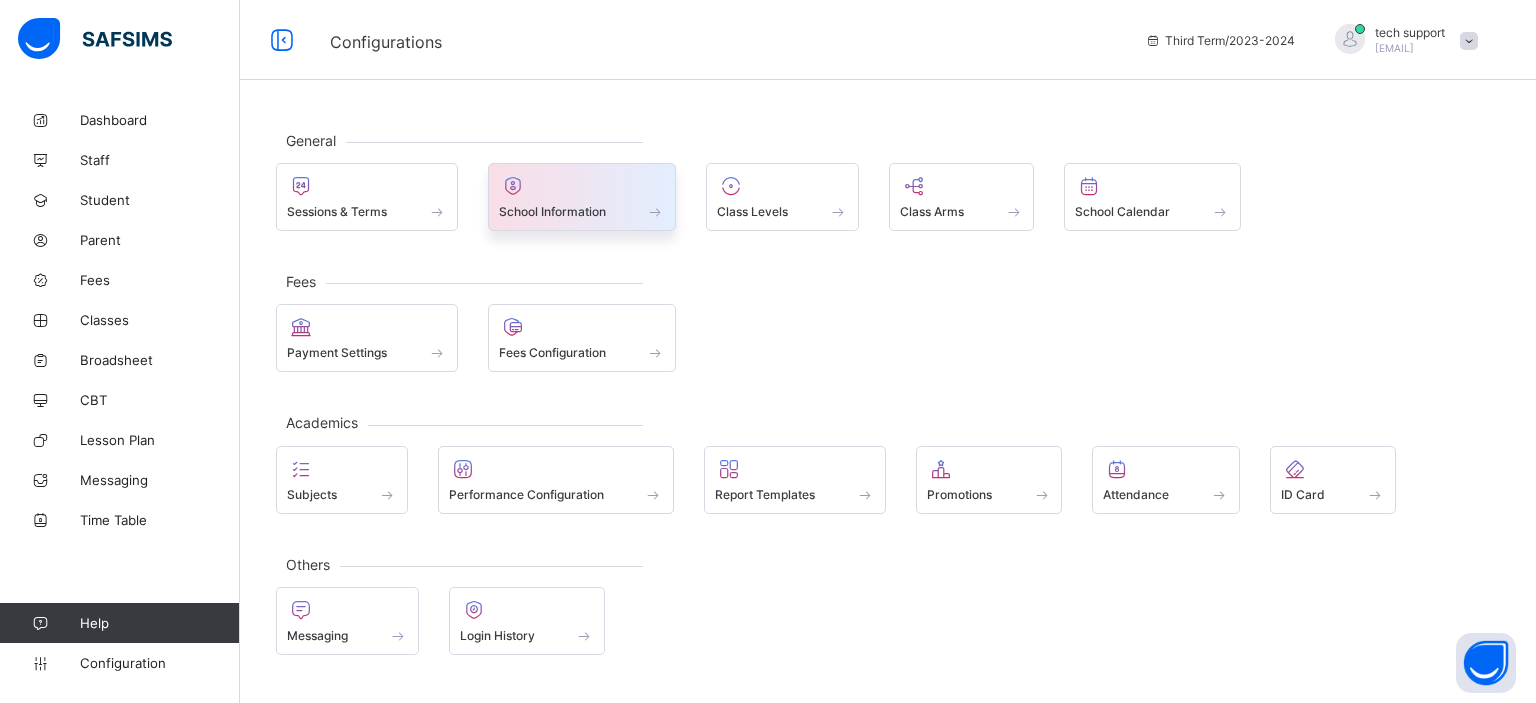 click at bounding box center [582, 186] 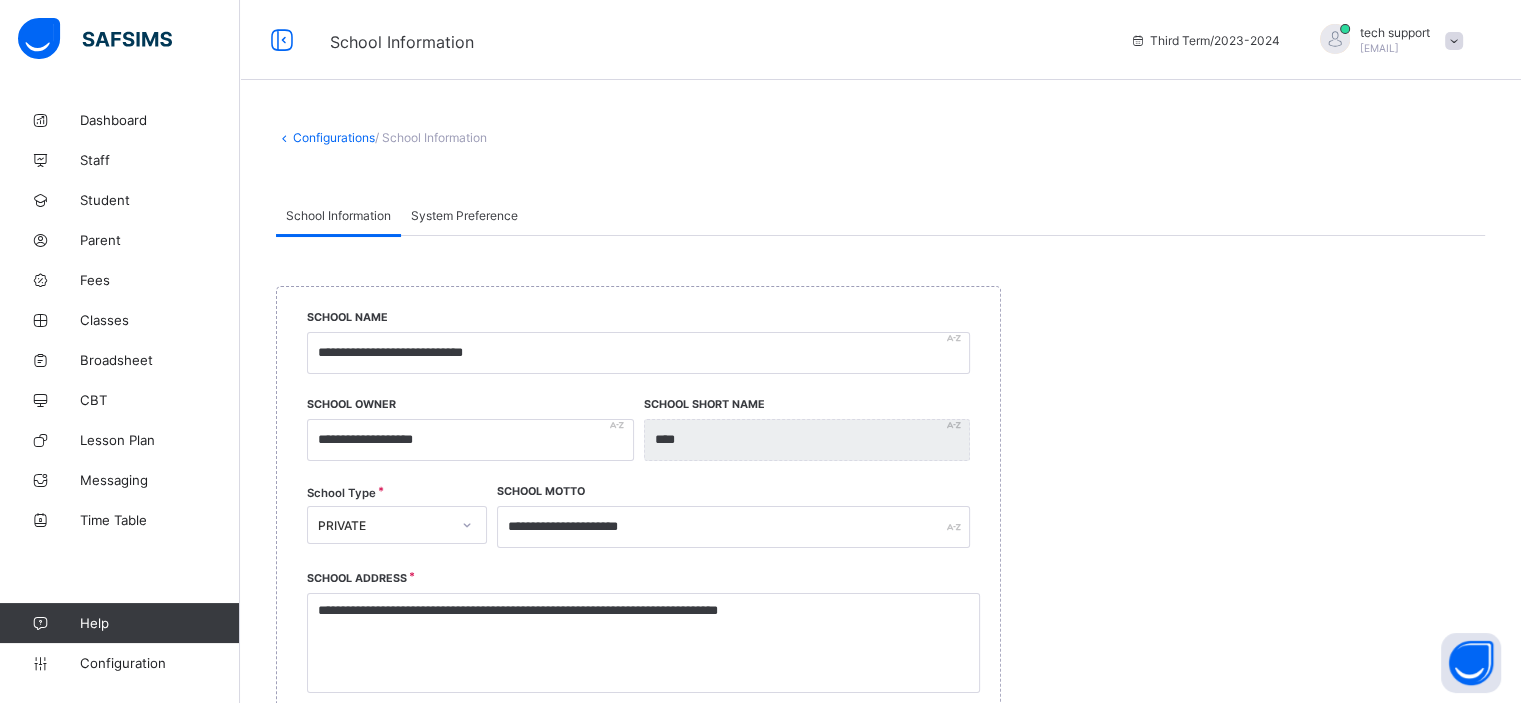click on "System Preference" at bounding box center (464, 215) 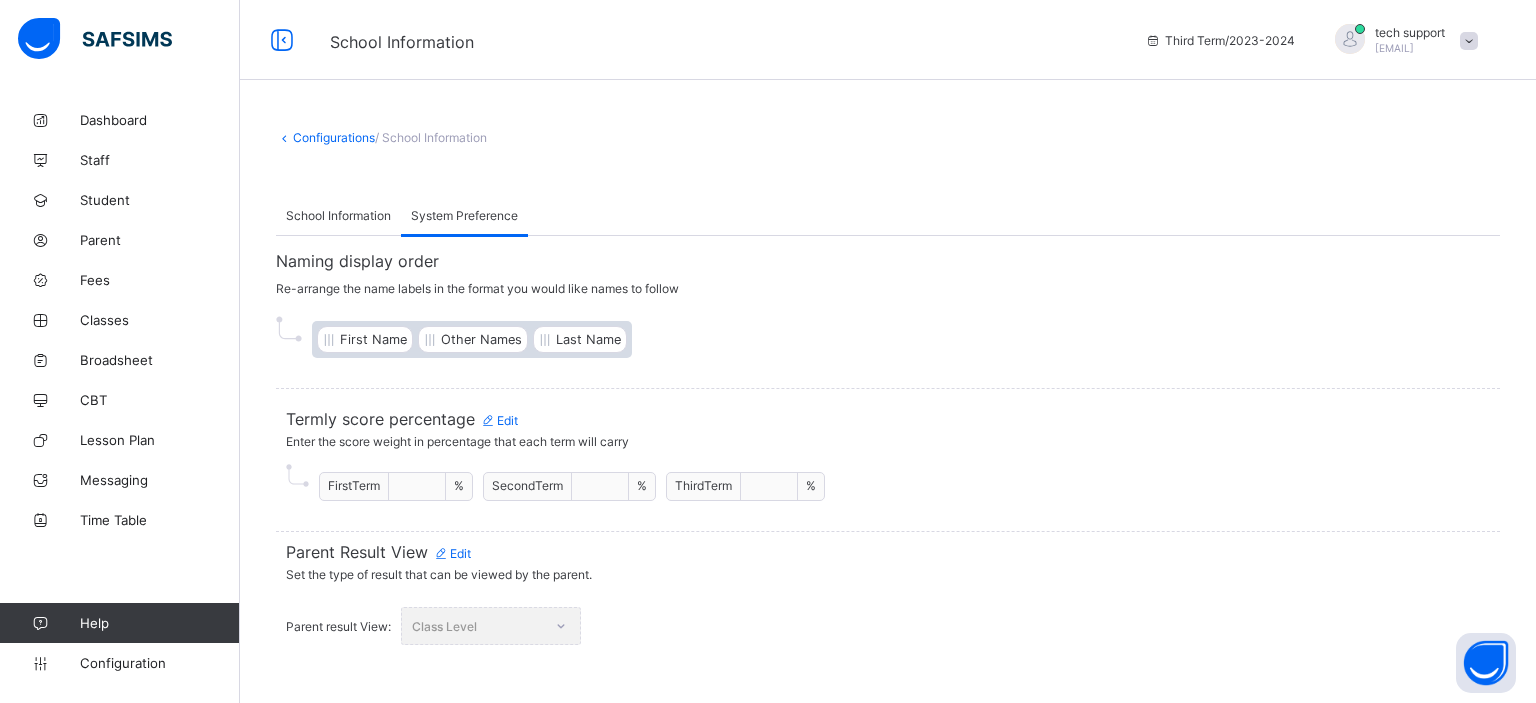 click on "Edit" at bounding box center (499, 420) 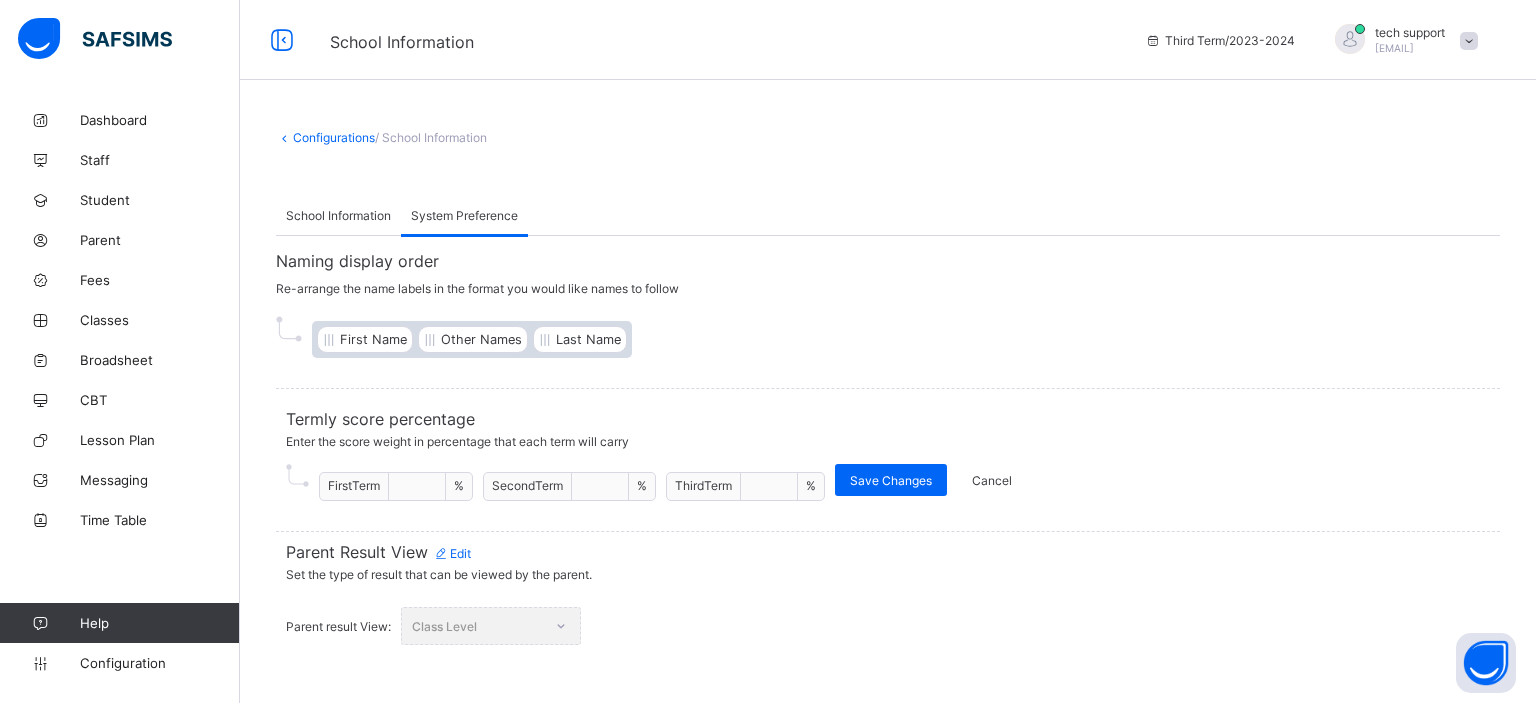 click on "**" at bounding box center [417, 487] 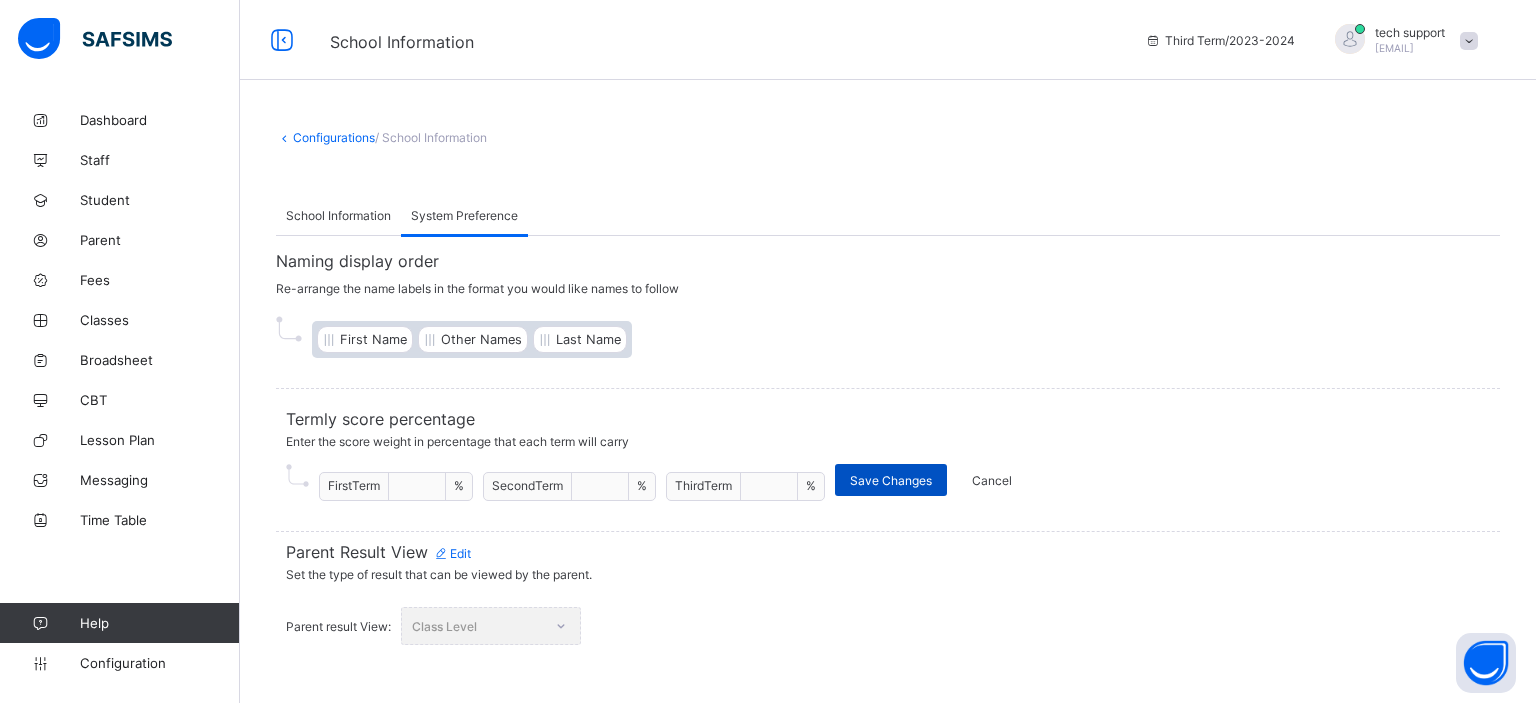 type on "***" 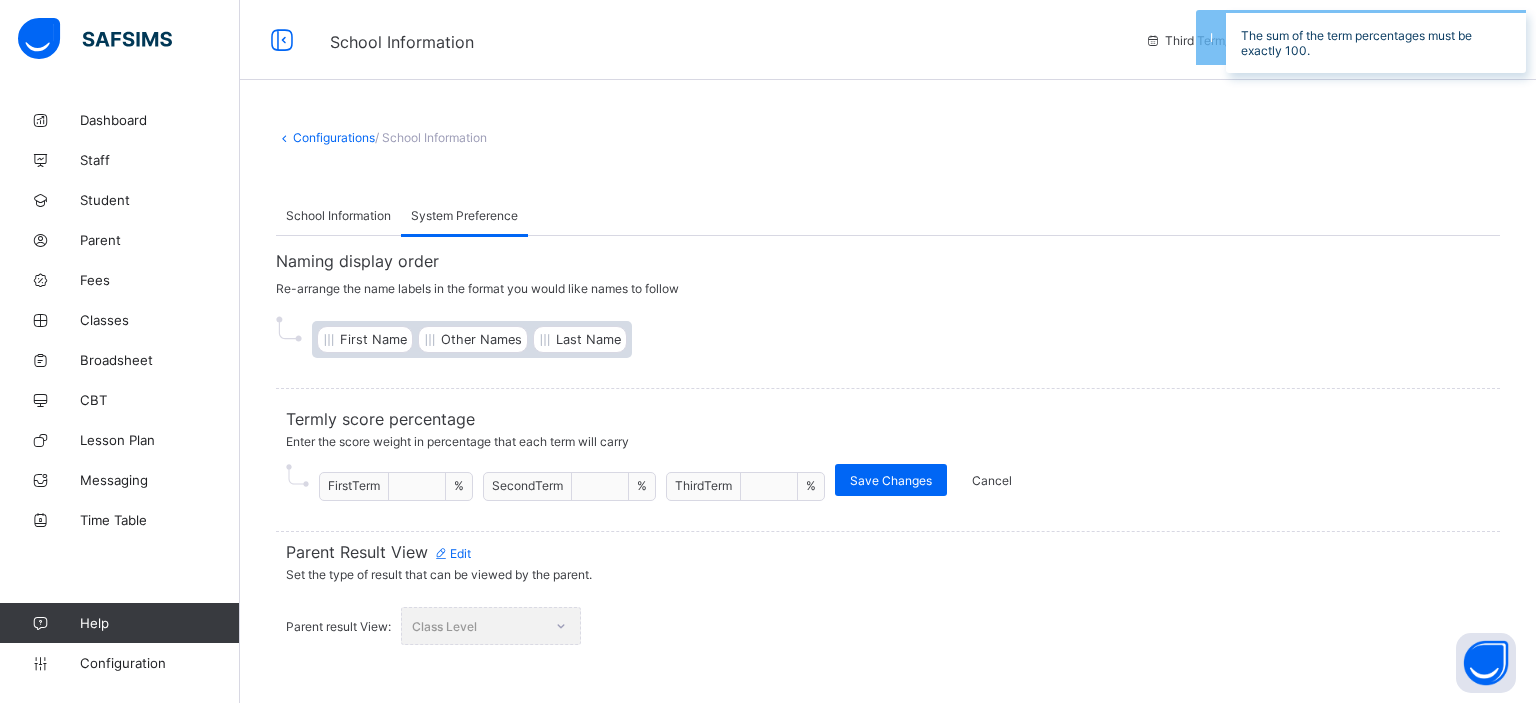 click on "***" at bounding box center [417, 487] 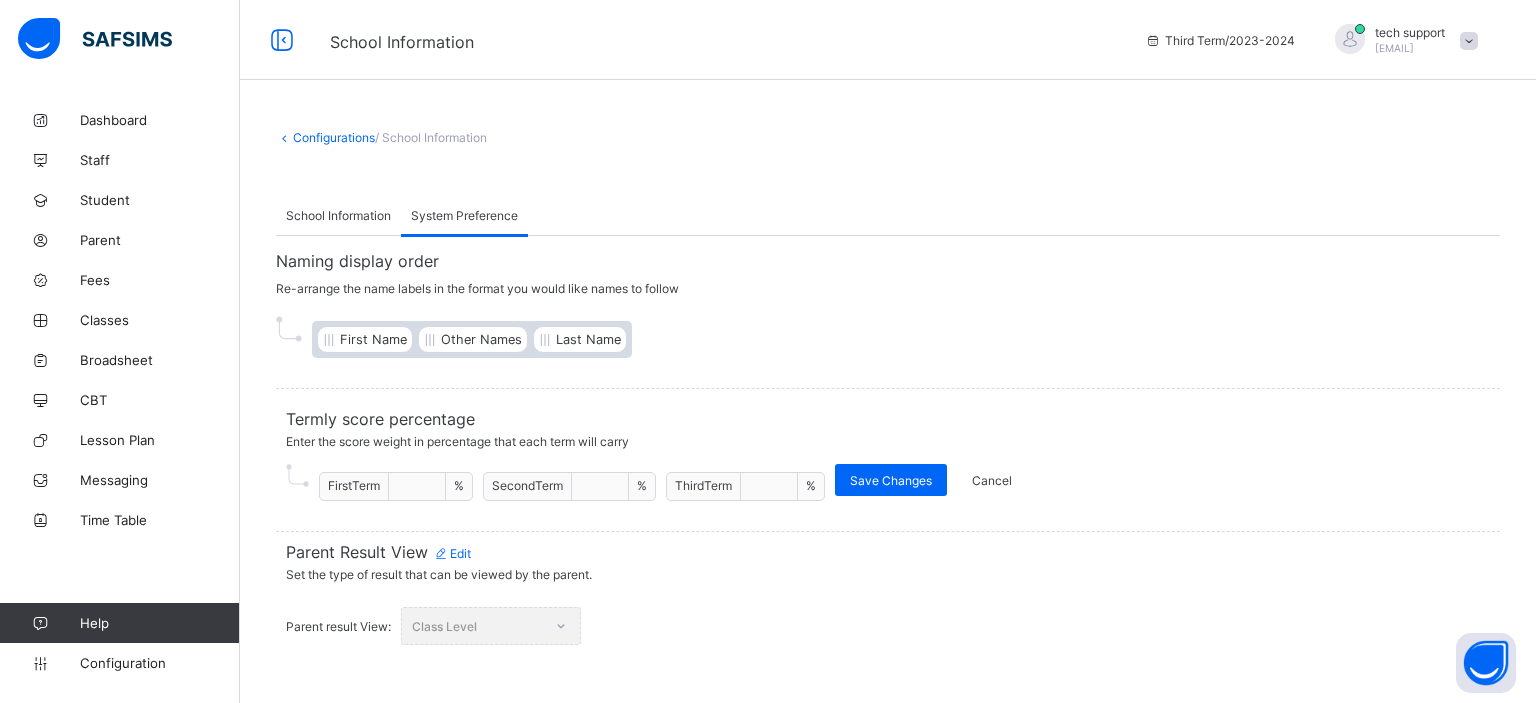 type on "*" 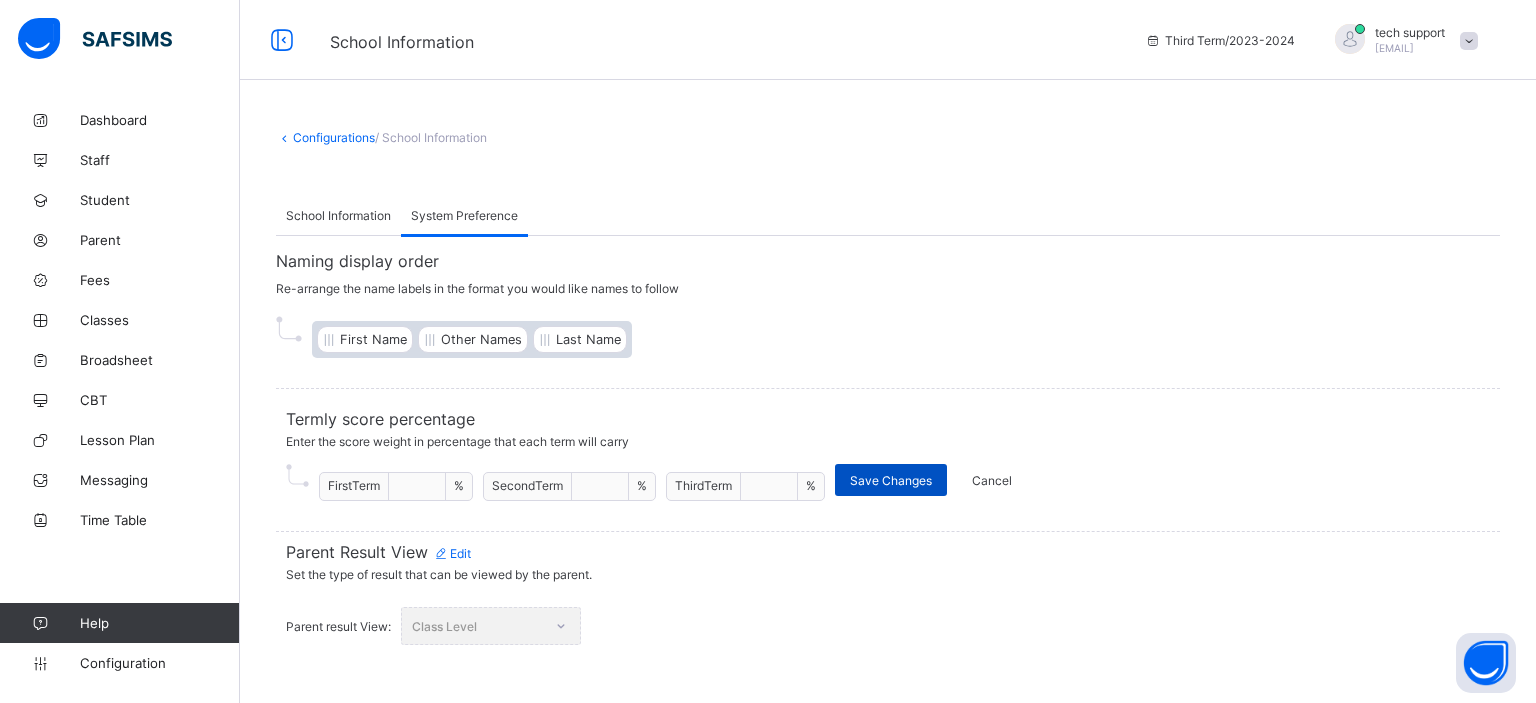 click on "Save Changes" at bounding box center (891, 480) 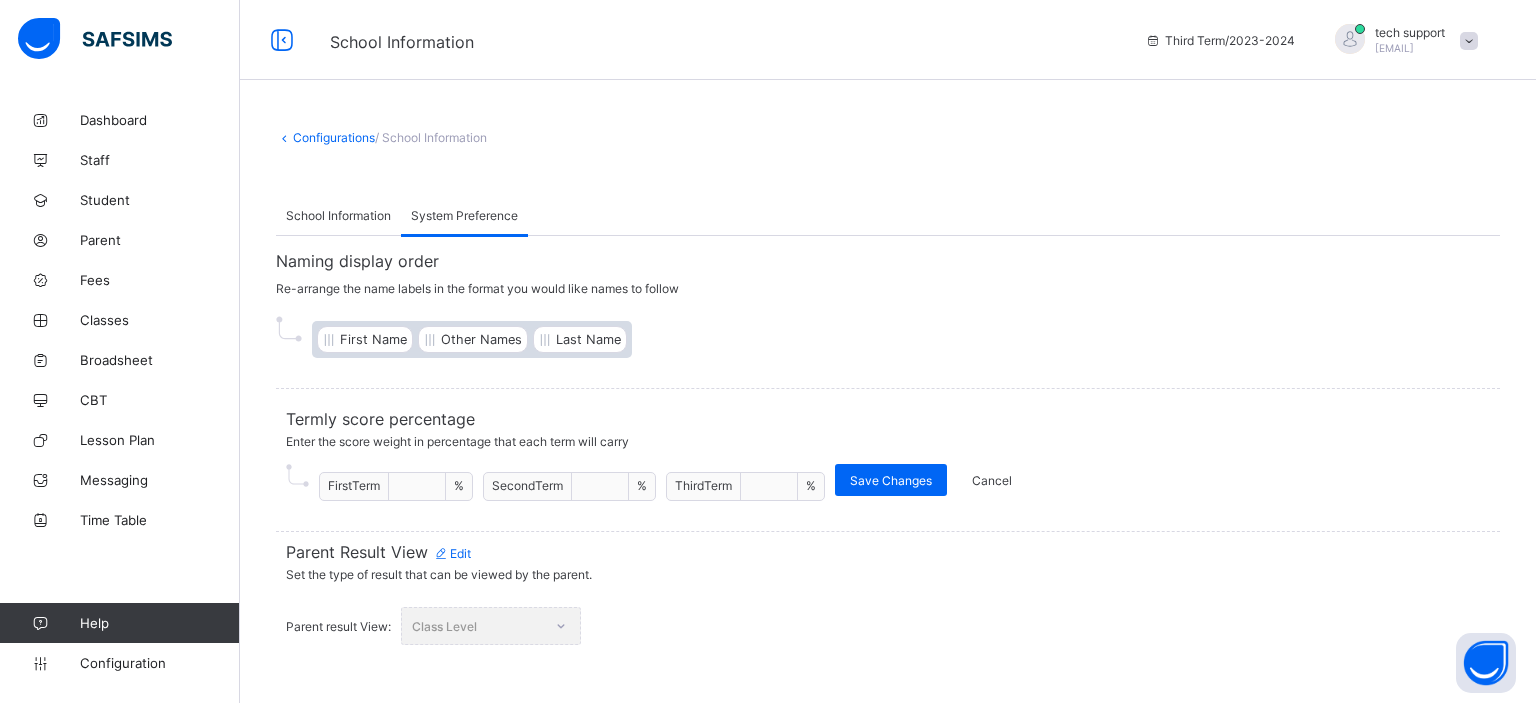 click on "**" at bounding box center [769, 487] 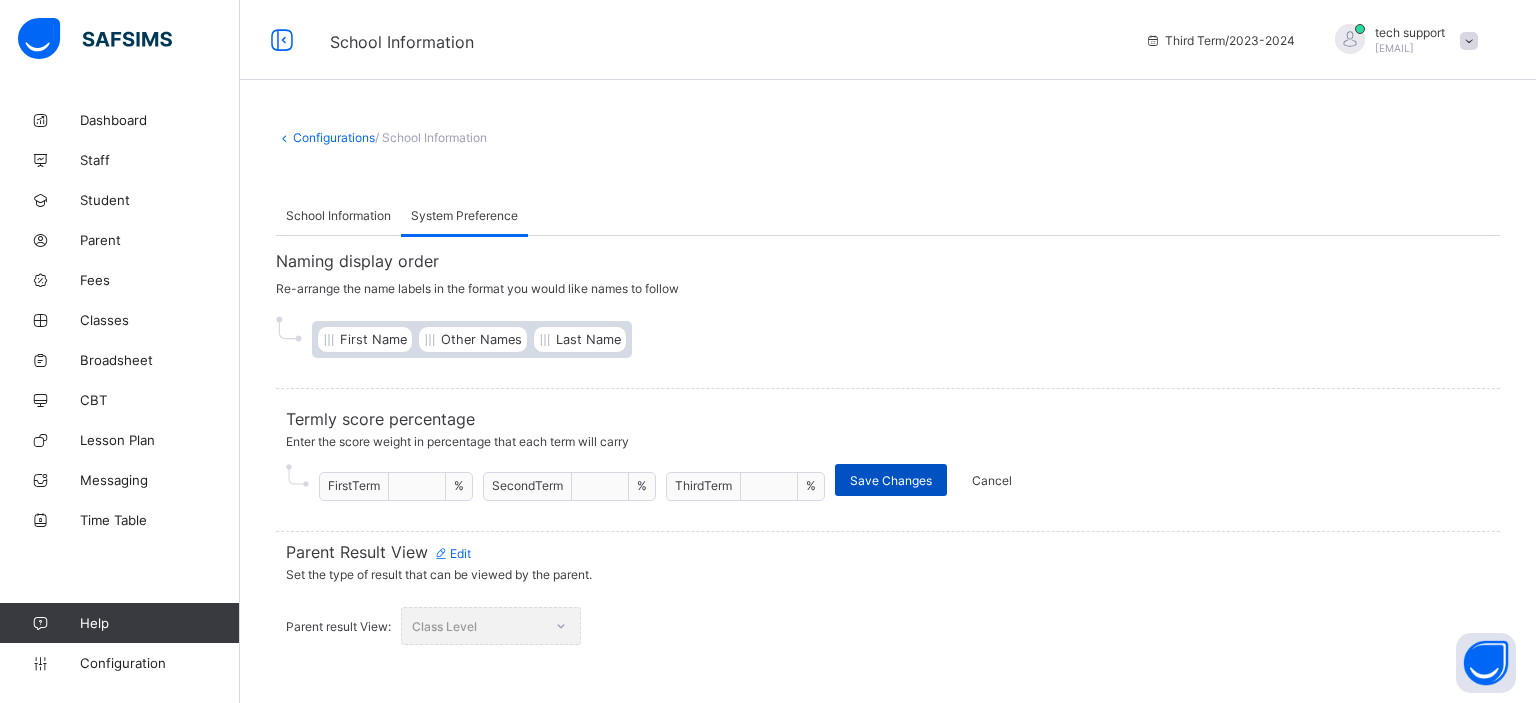 type on "*" 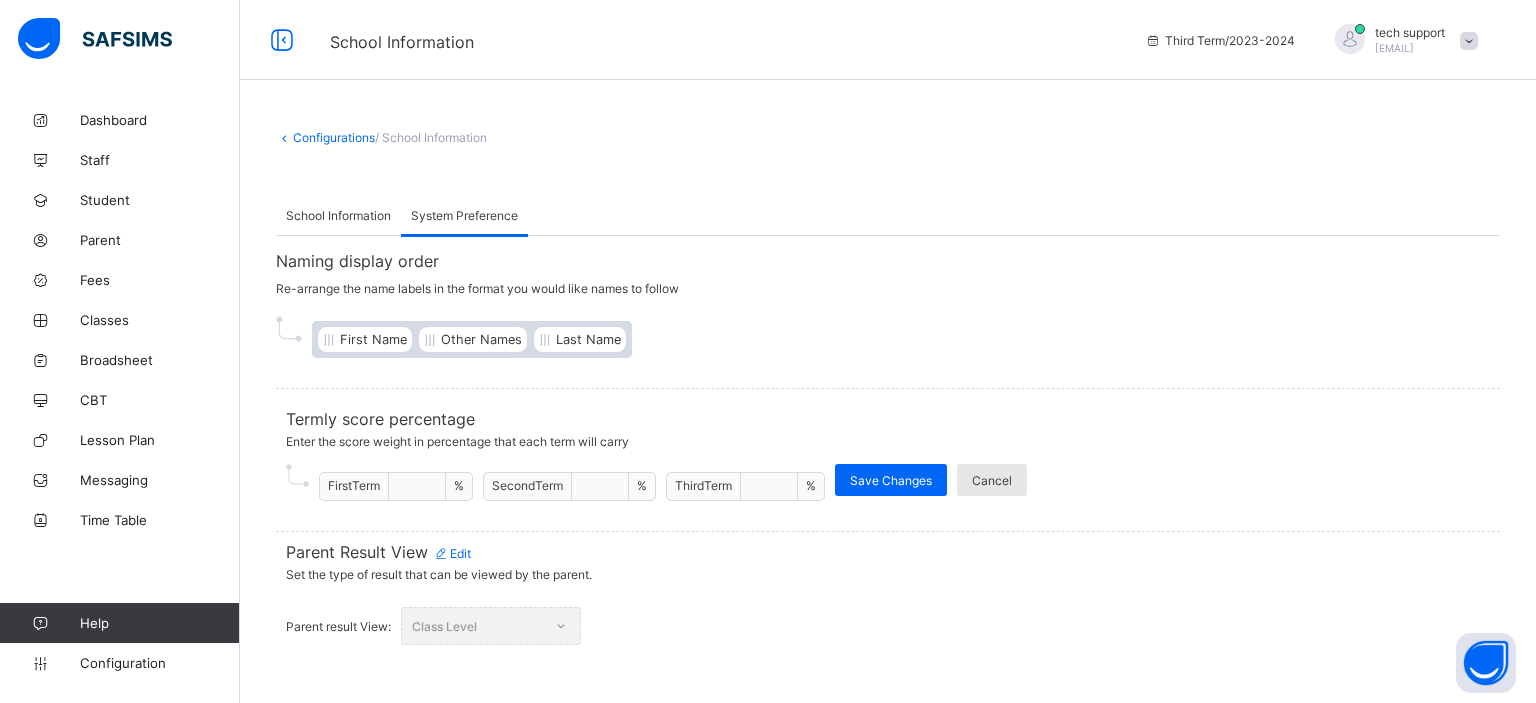 click on "Cancel" at bounding box center [992, 480] 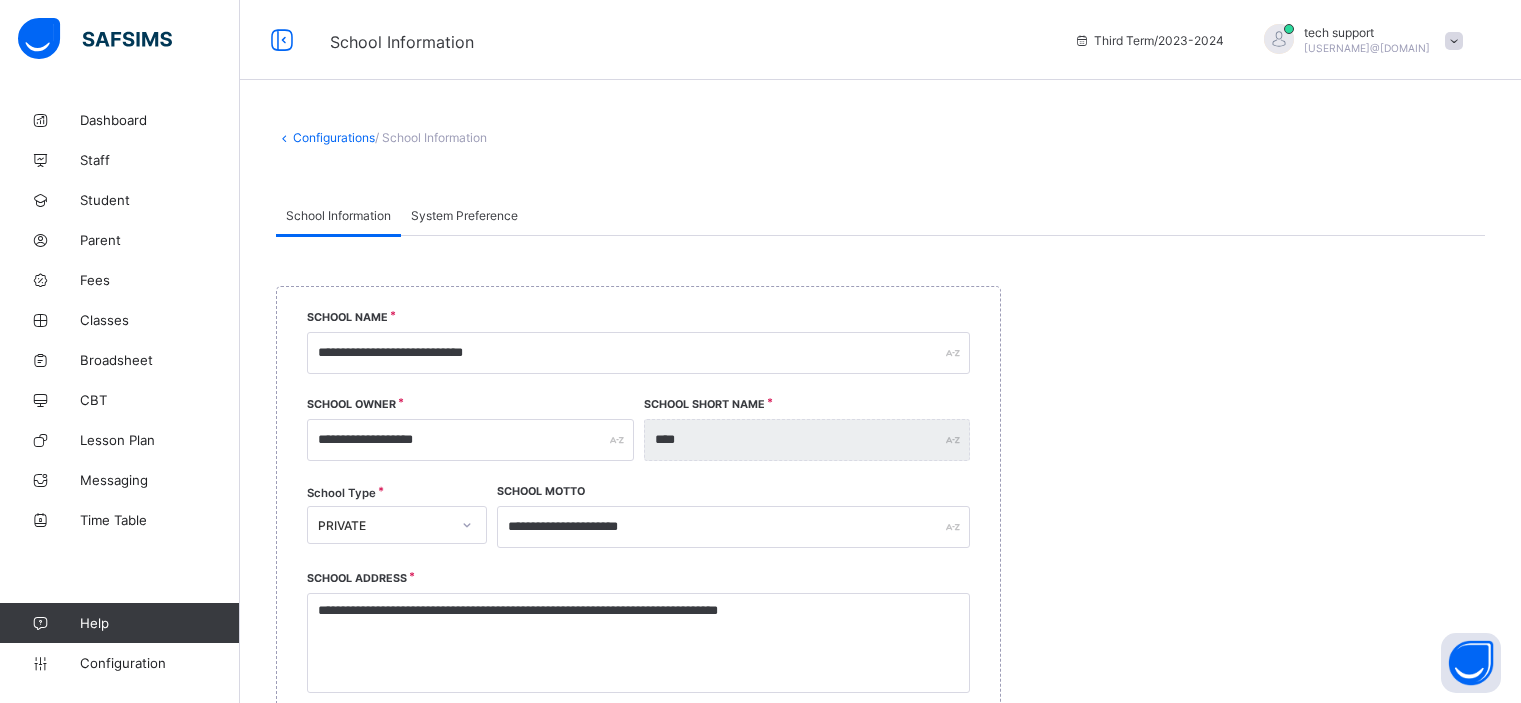 select on "**" 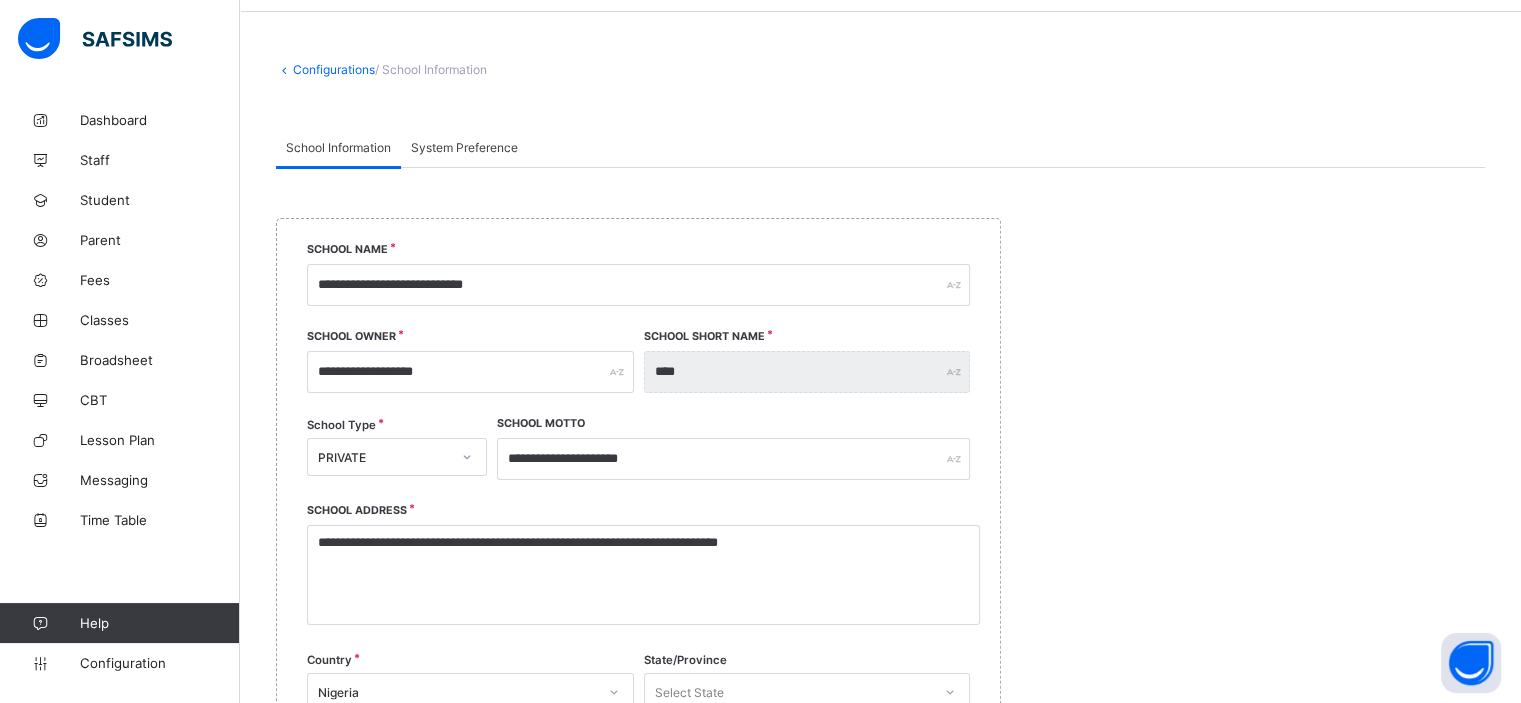 scroll, scrollTop: 42, scrollLeft: 0, axis: vertical 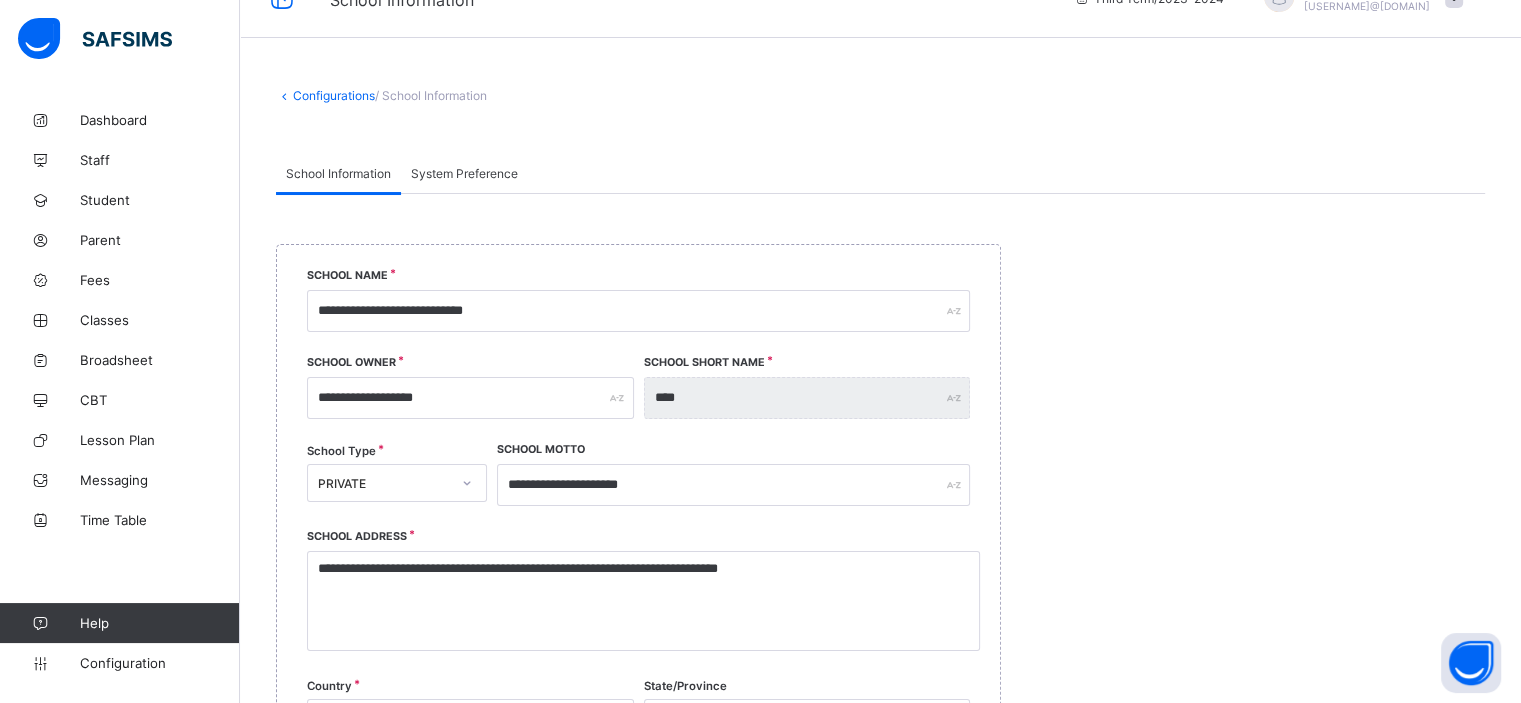 click on "System Preference" at bounding box center [464, 173] 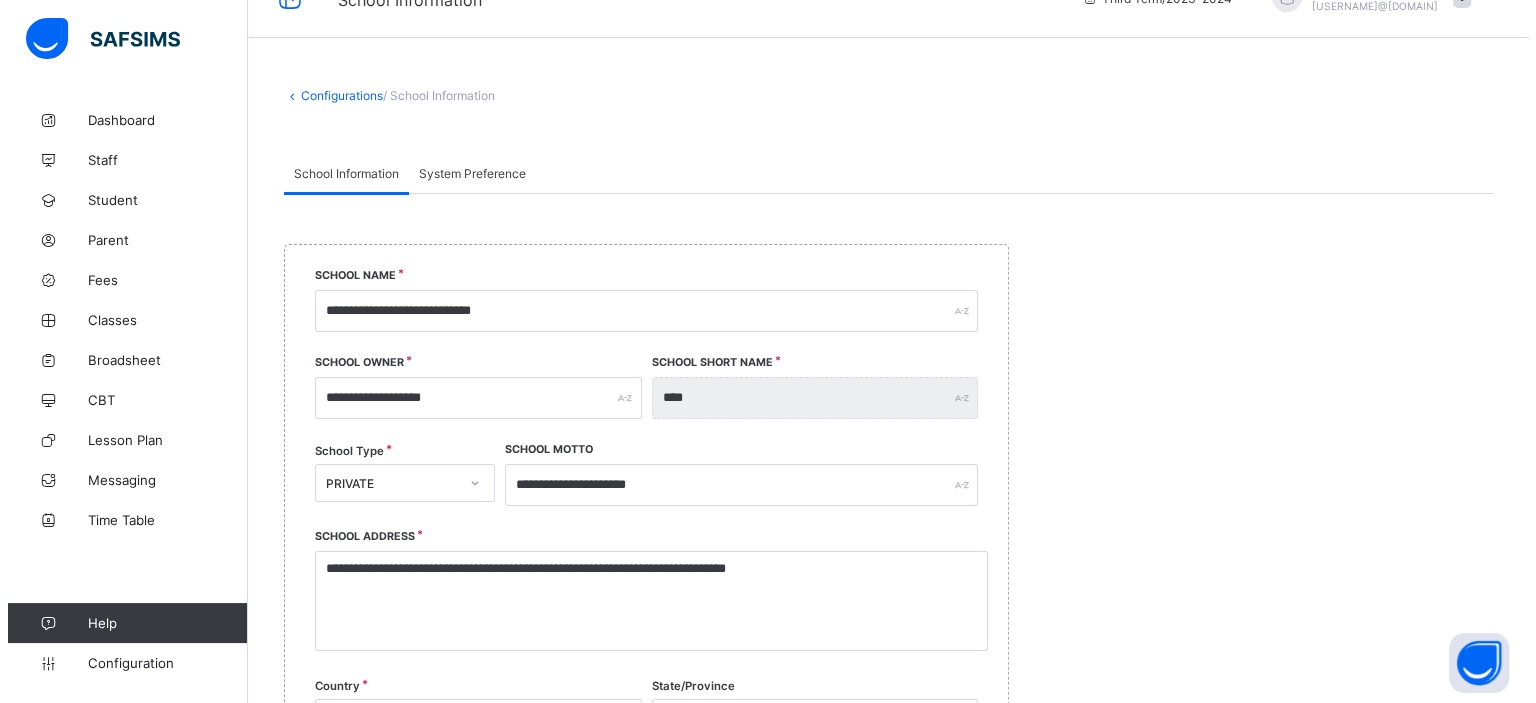 scroll, scrollTop: 0, scrollLeft: 0, axis: both 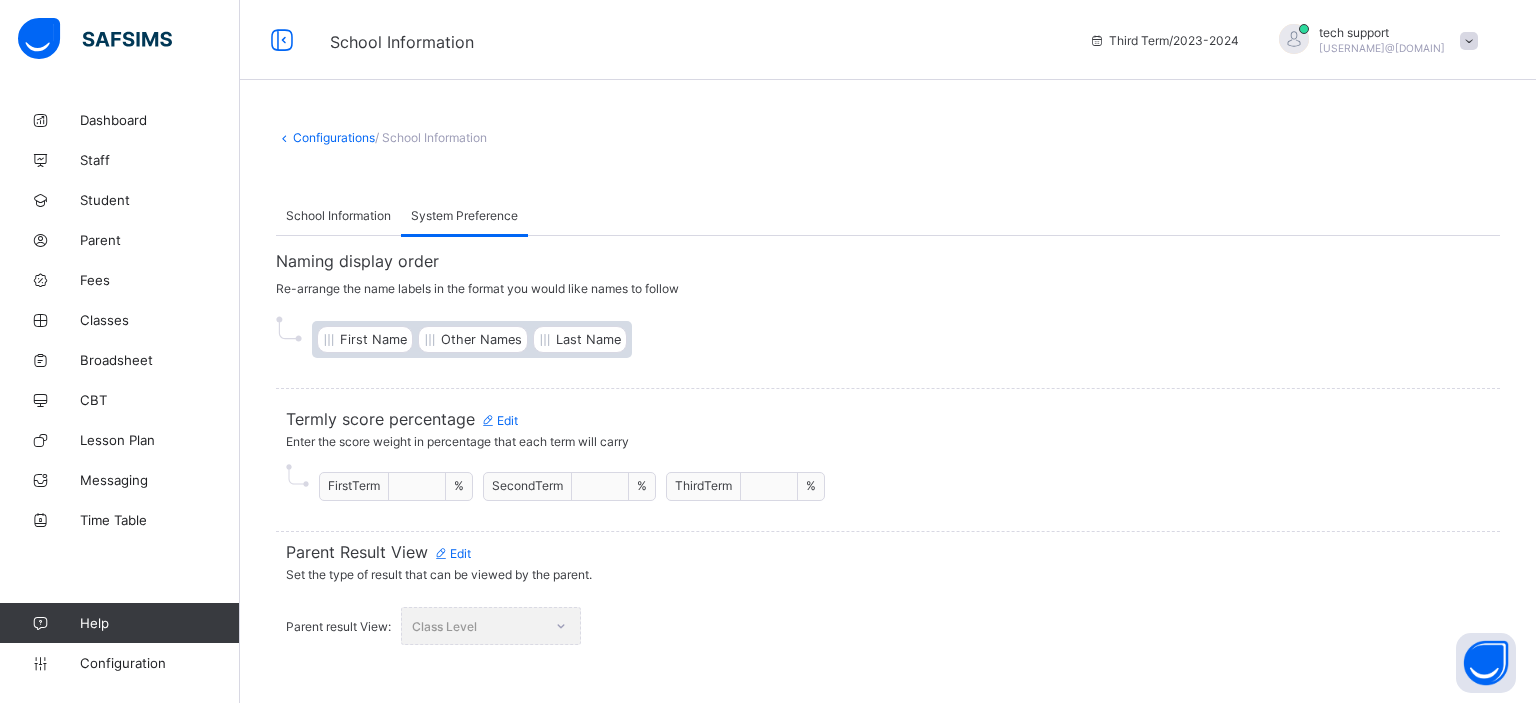 click on "Class Level" at bounding box center [491, 626] 